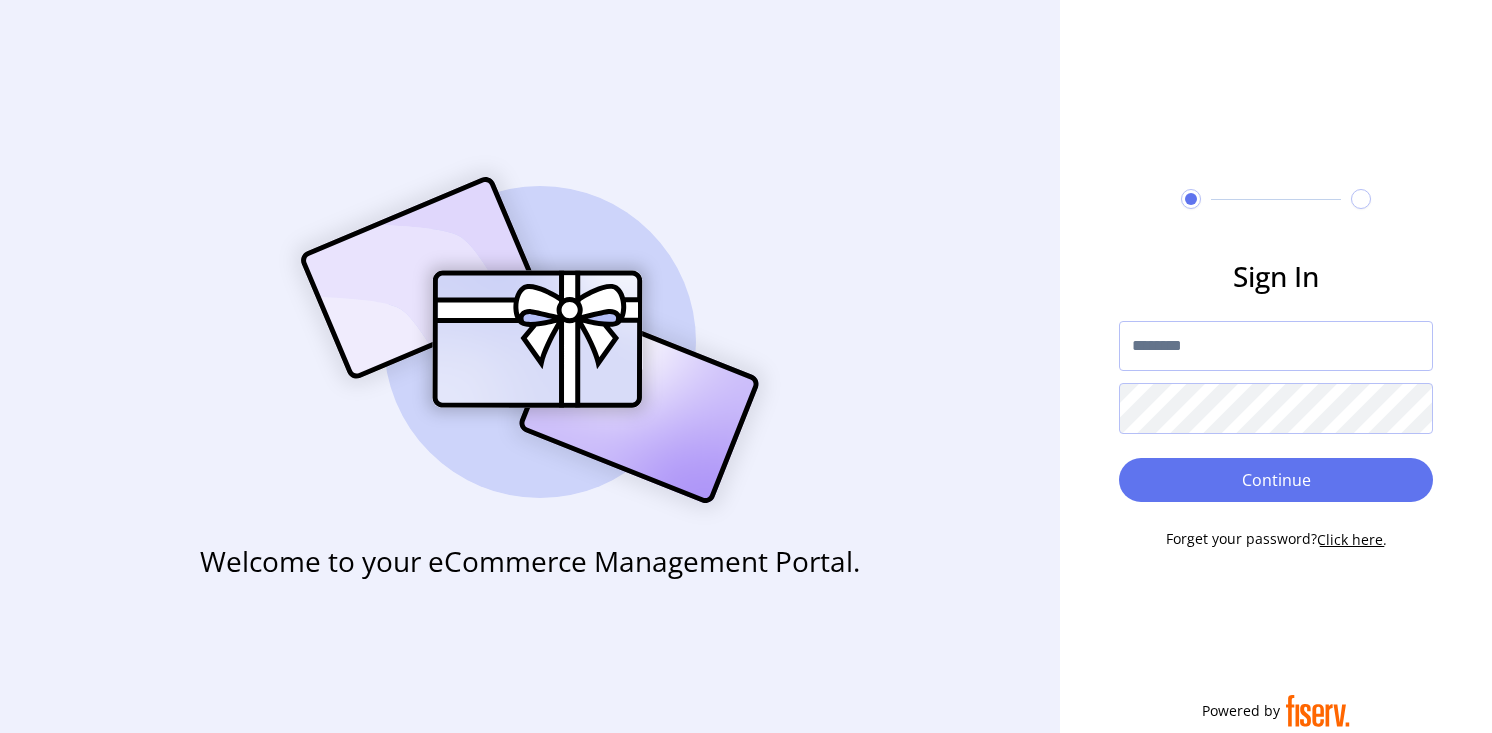 scroll, scrollTop: 0, scrollLeft: 0, axis: both 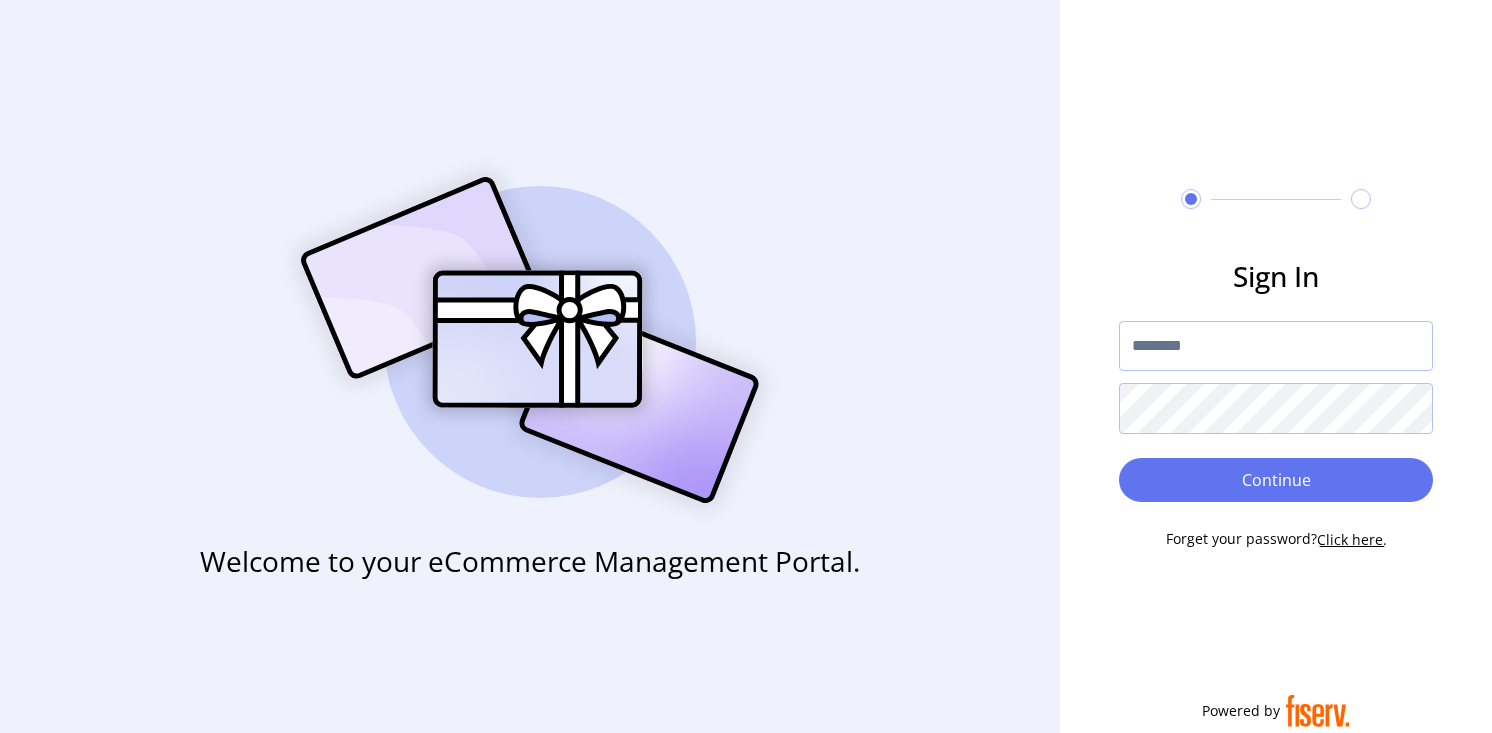 click at bounding box center [1276, 346] 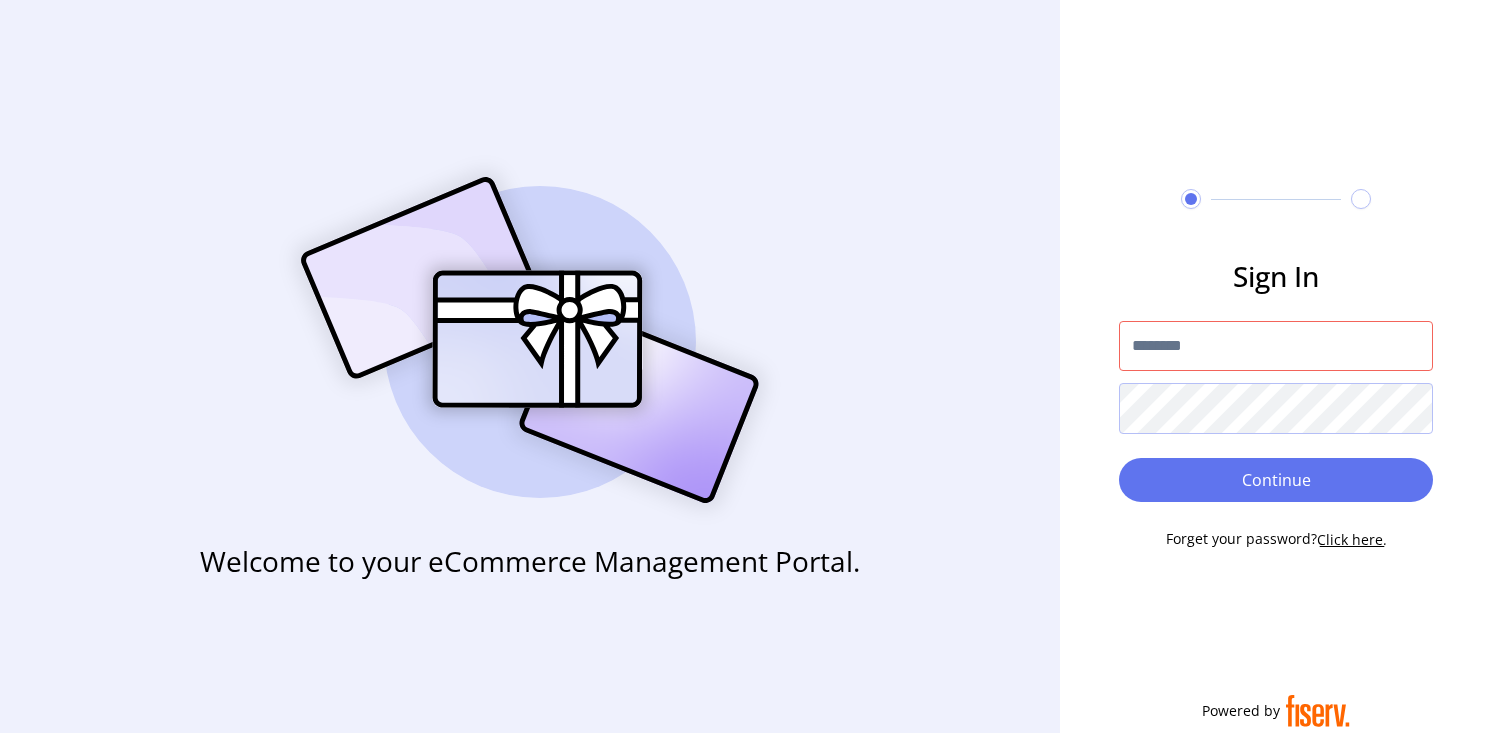 click at bounding box center [1276, 346] 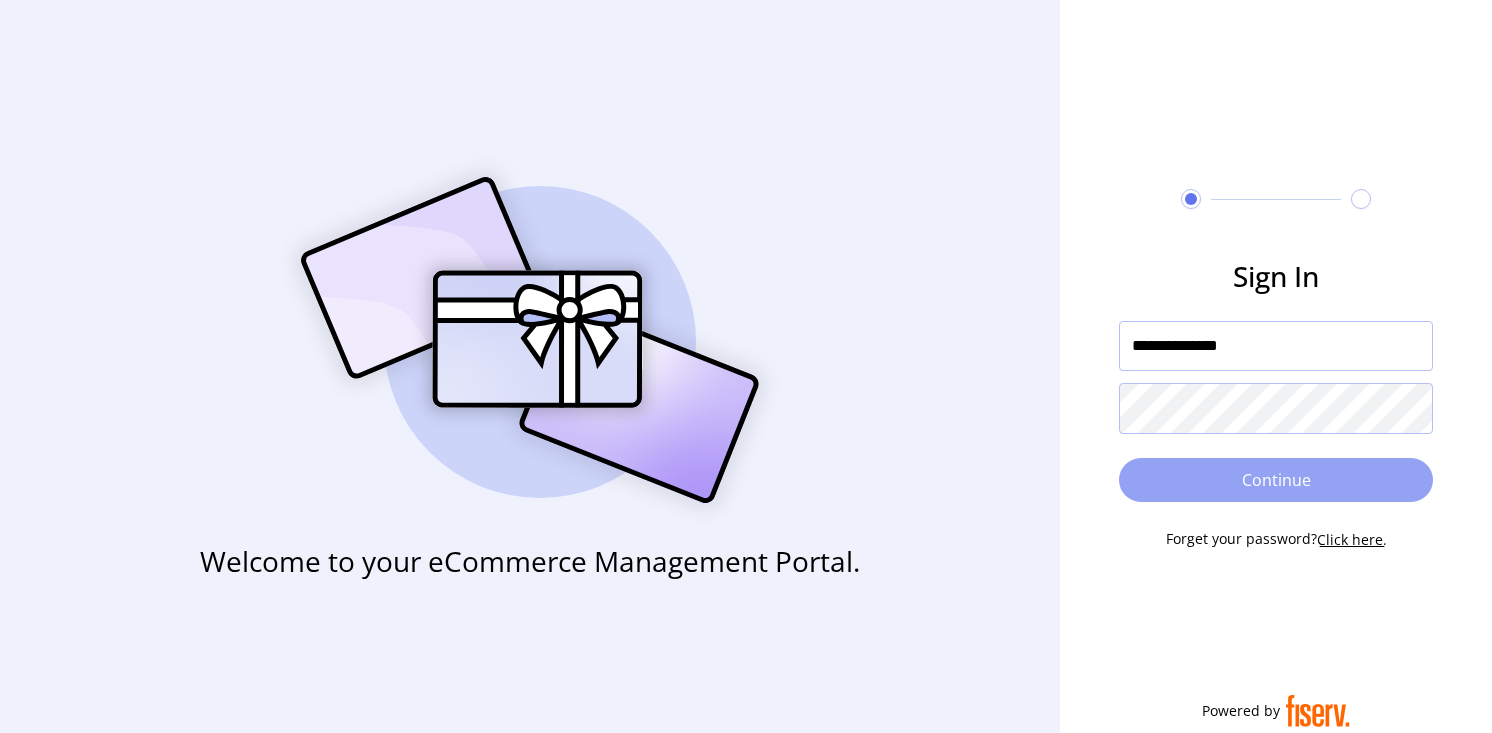 click on "Continue" at bounding box center (1276, 480) 